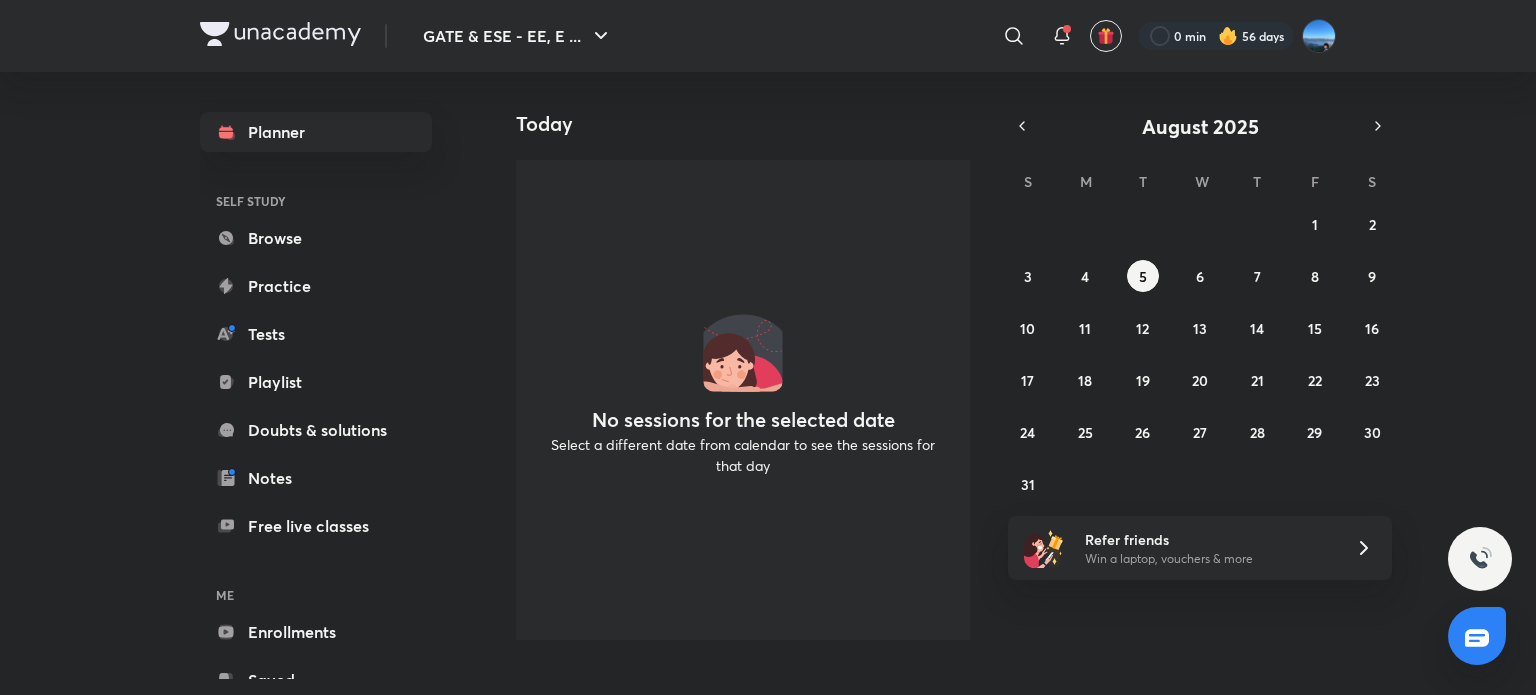 scroll, scrollTop: 0, scrollLeft: 0, axis: both 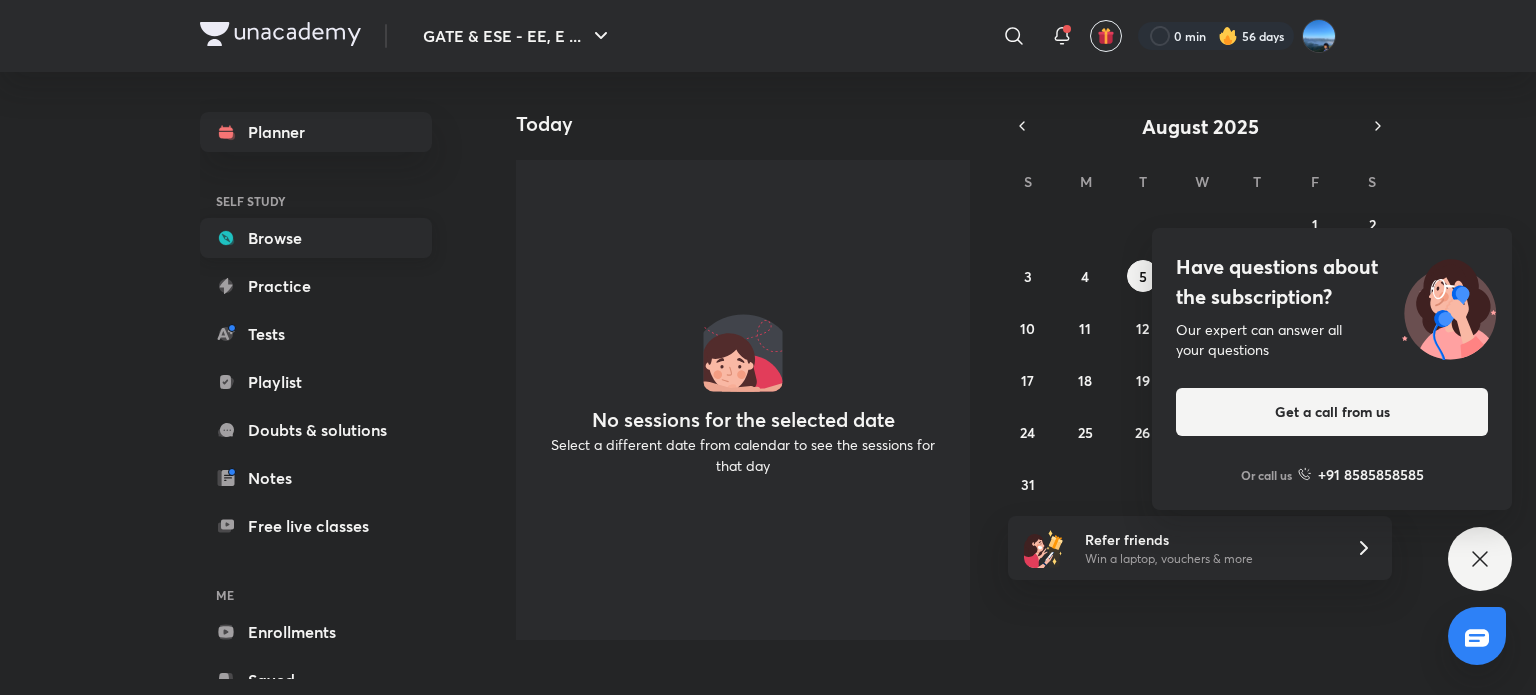 click on "Browse" at bounding box center (316, 238) 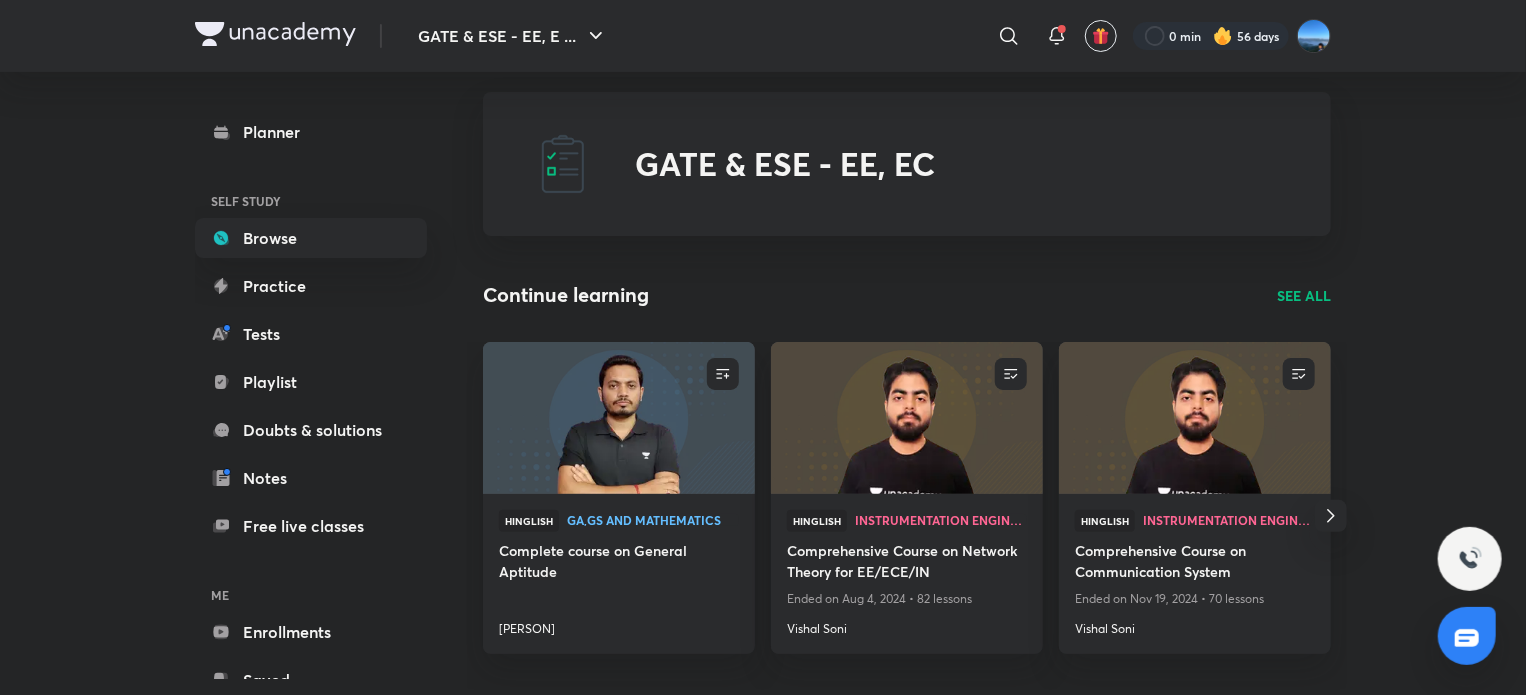 scroll, scrollTop: 0, scrollLeft: 0, axis: both 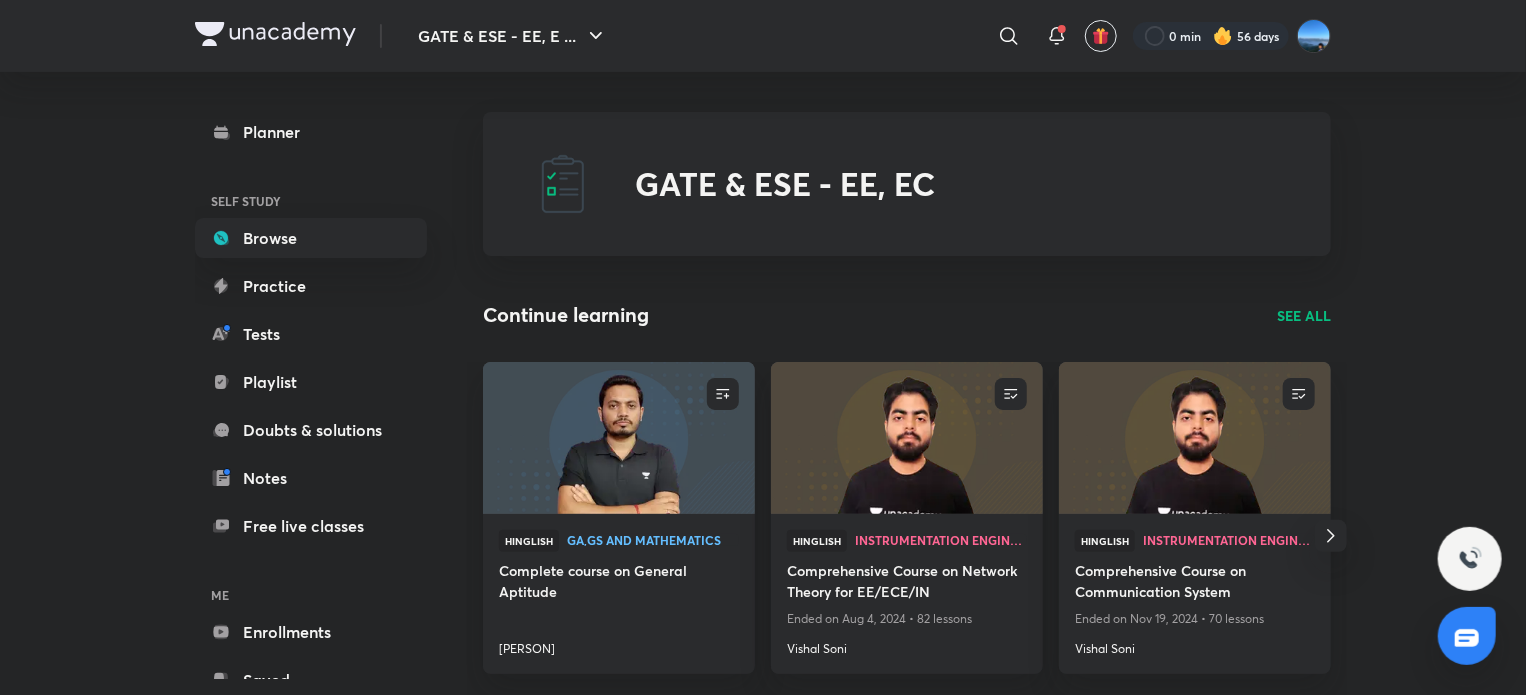 click on "SEE ALL" at bounding box center [1304, 315] 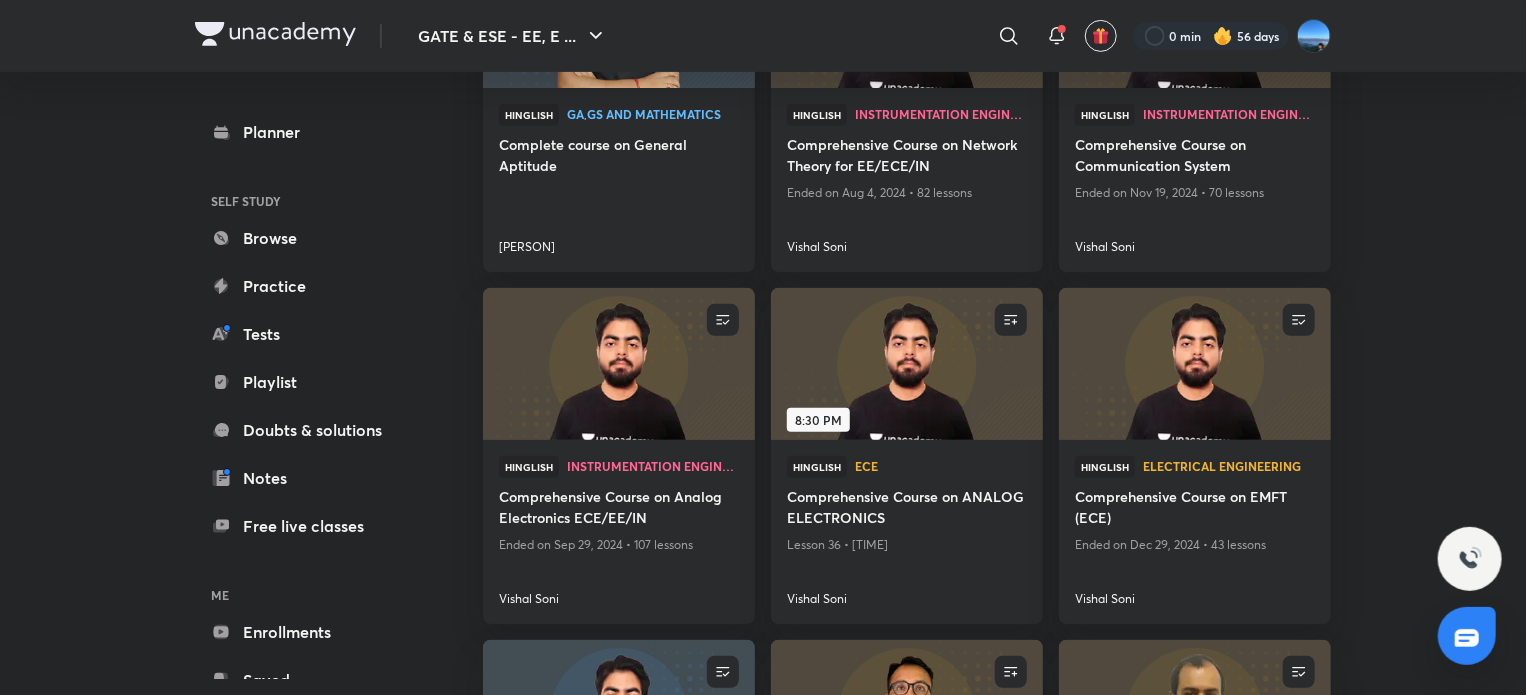 scroll, scrollTop: 368, scrollLeft: 0, axis: vertical 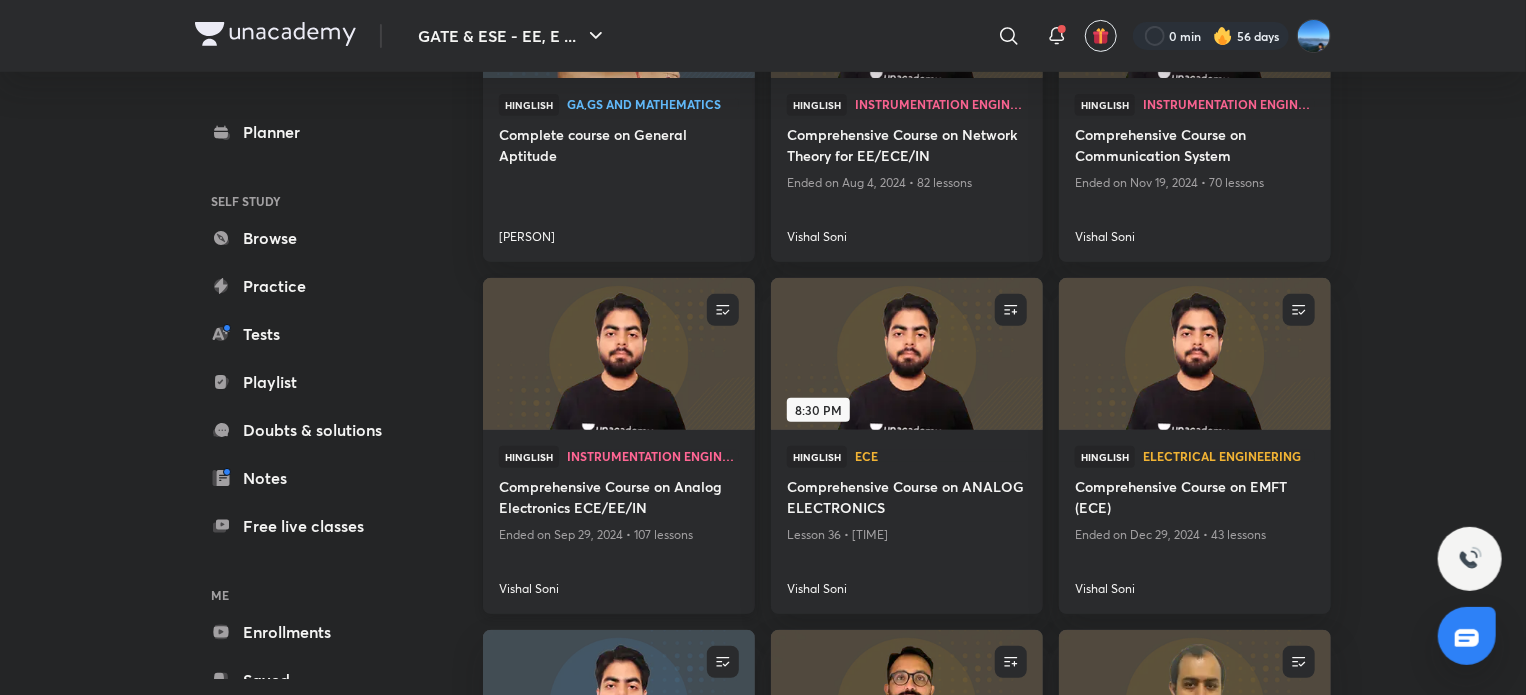 click on "Comprehensive Course on Analog Electronics ECE/EE/IN" at bounding box center (619, 499) 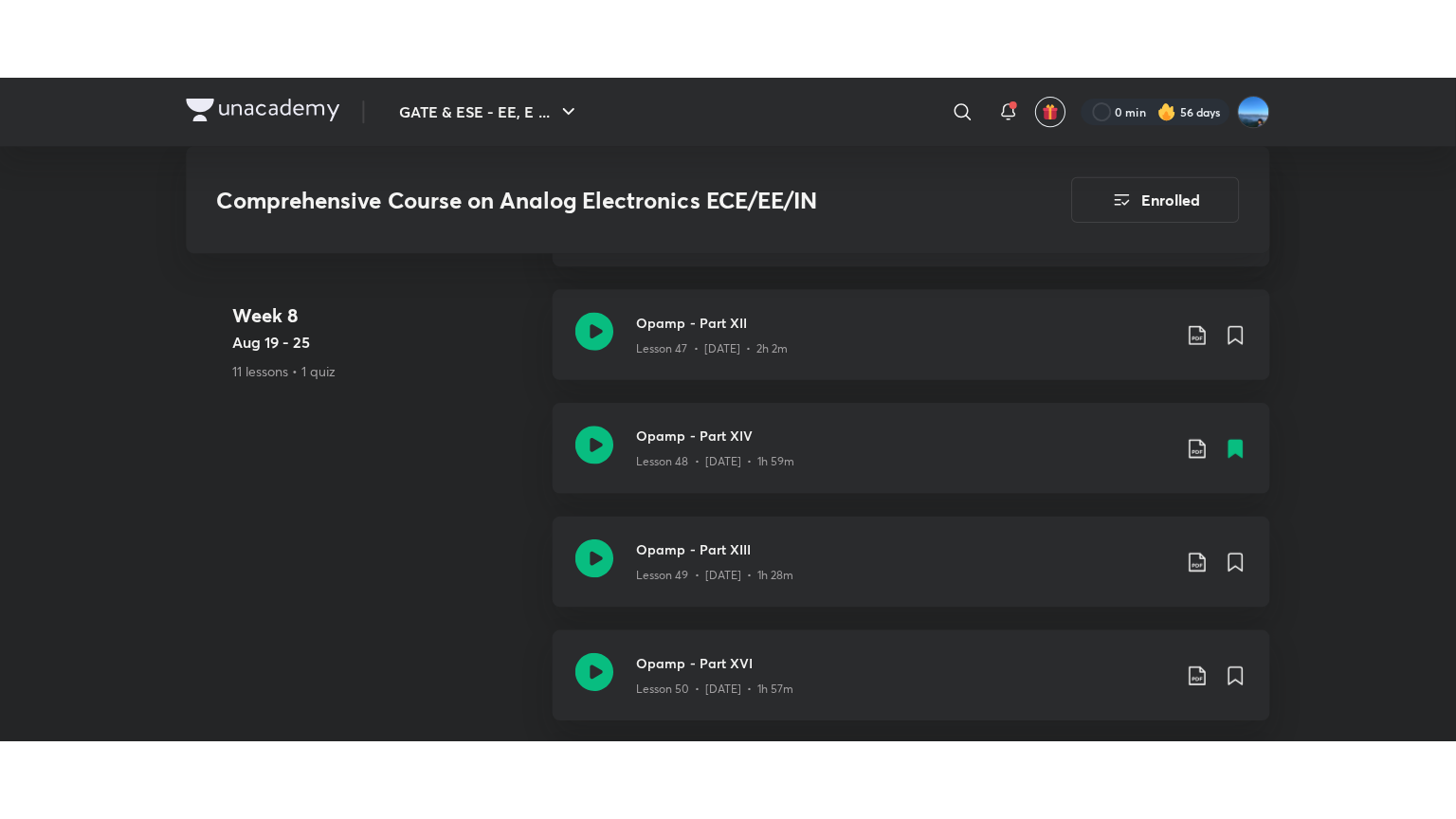 scroll, scrollTop: 7346, scrollLeft: 0, axis: vertical 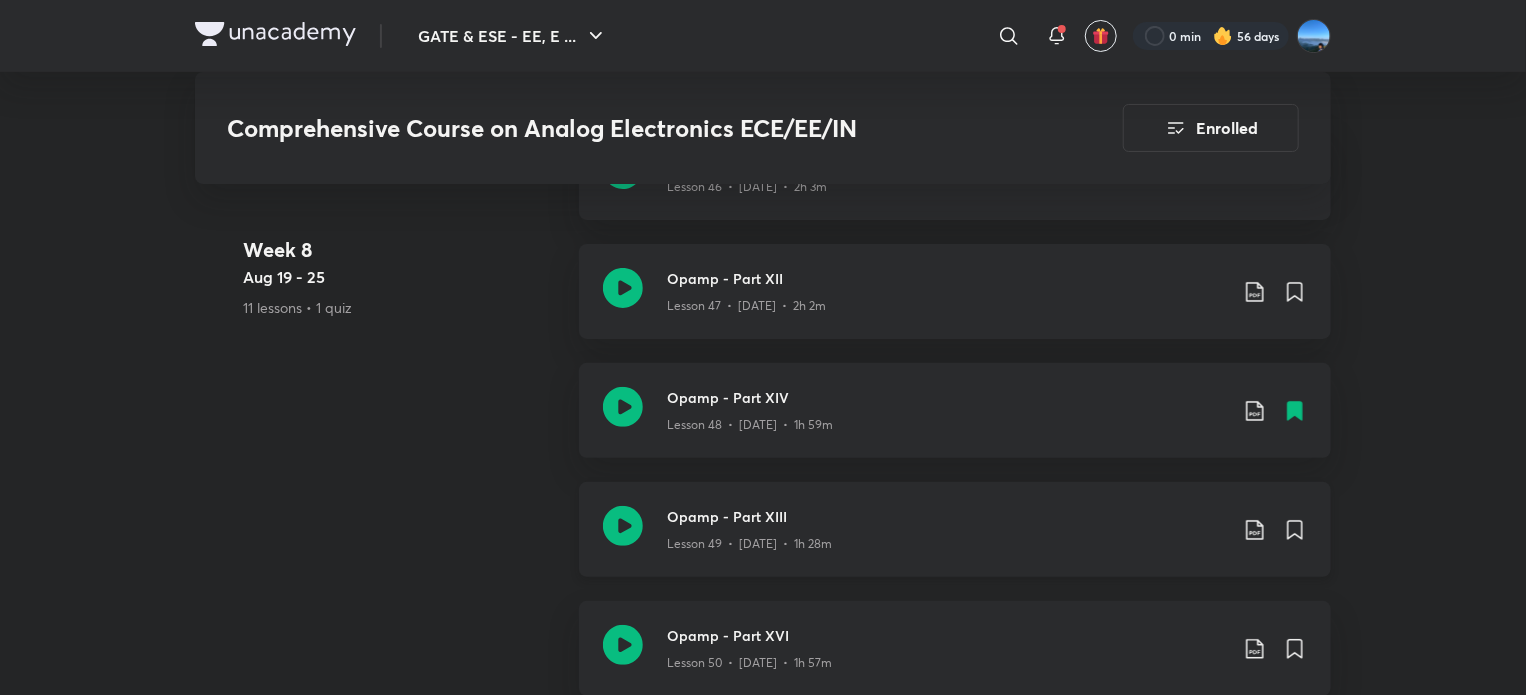 click on "Opamp - Part XIII Lesson 49  •  [DATE]  •  1h 28m" at bounding box center [955, 529] 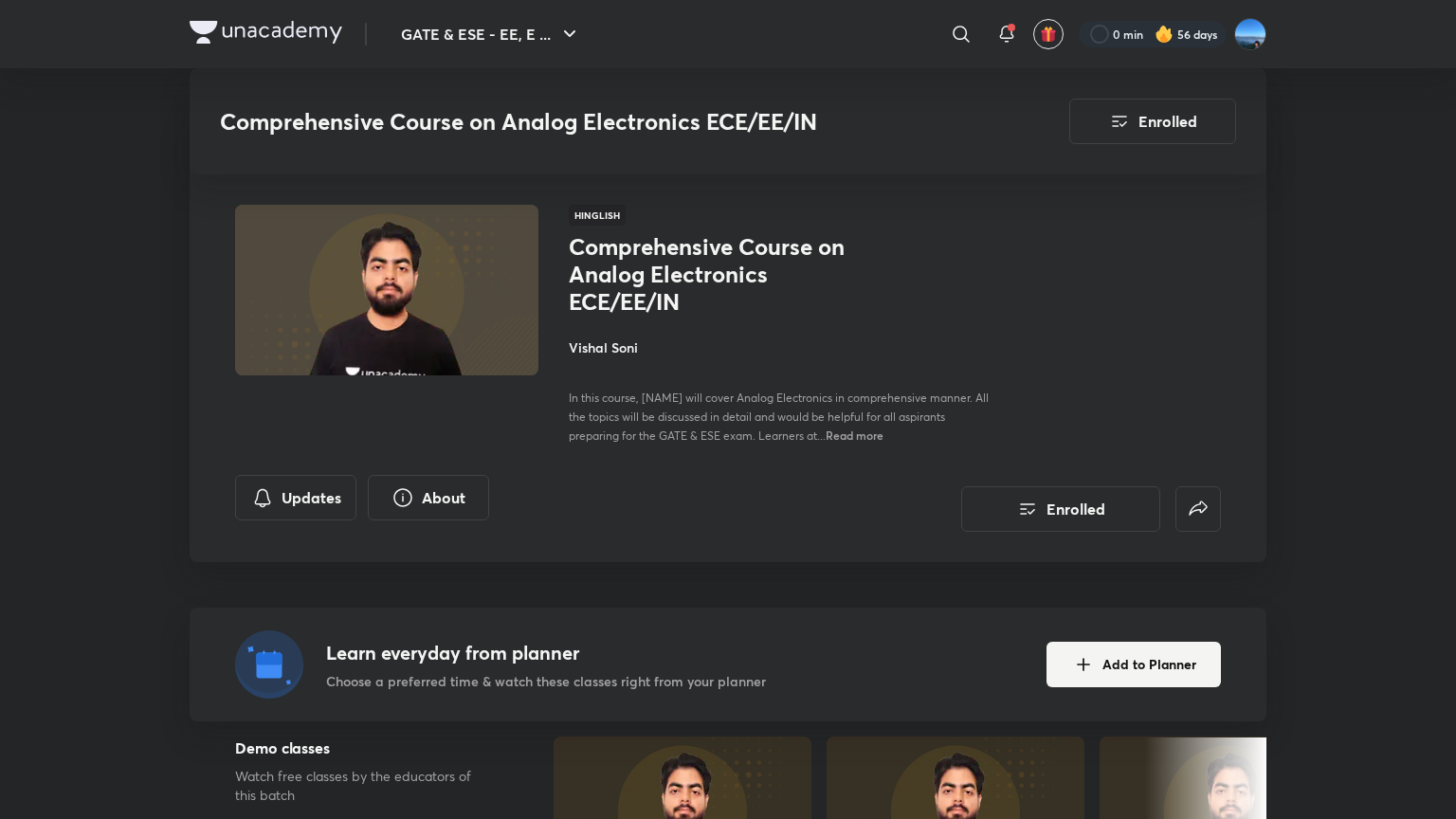 scroll, scrollTop: 7346, scrollLeft: 0, axis: vertical 